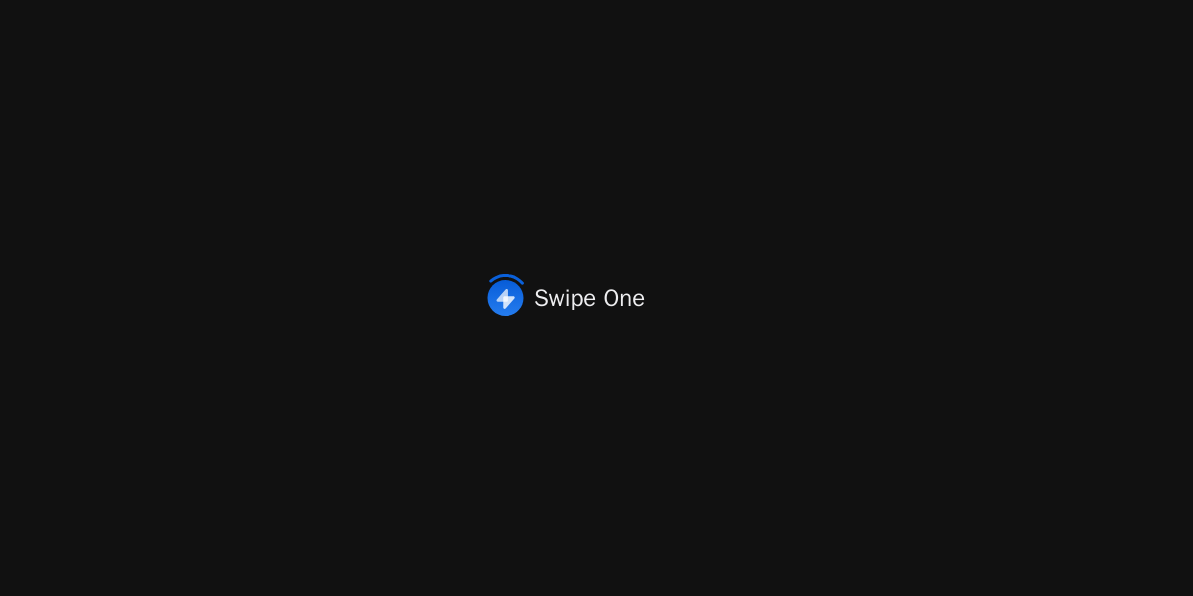 scroll, scrollTop: 0, scrollLeft: 0, axis: both 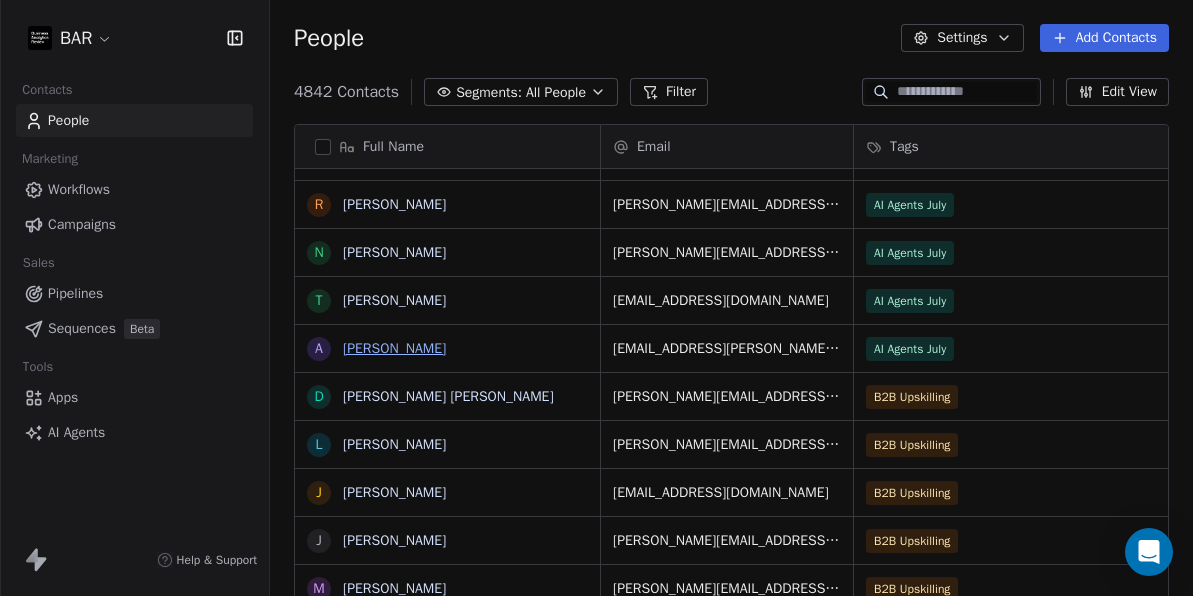 click on "[PERSON_NAME]" at bounding box center (394, 348) 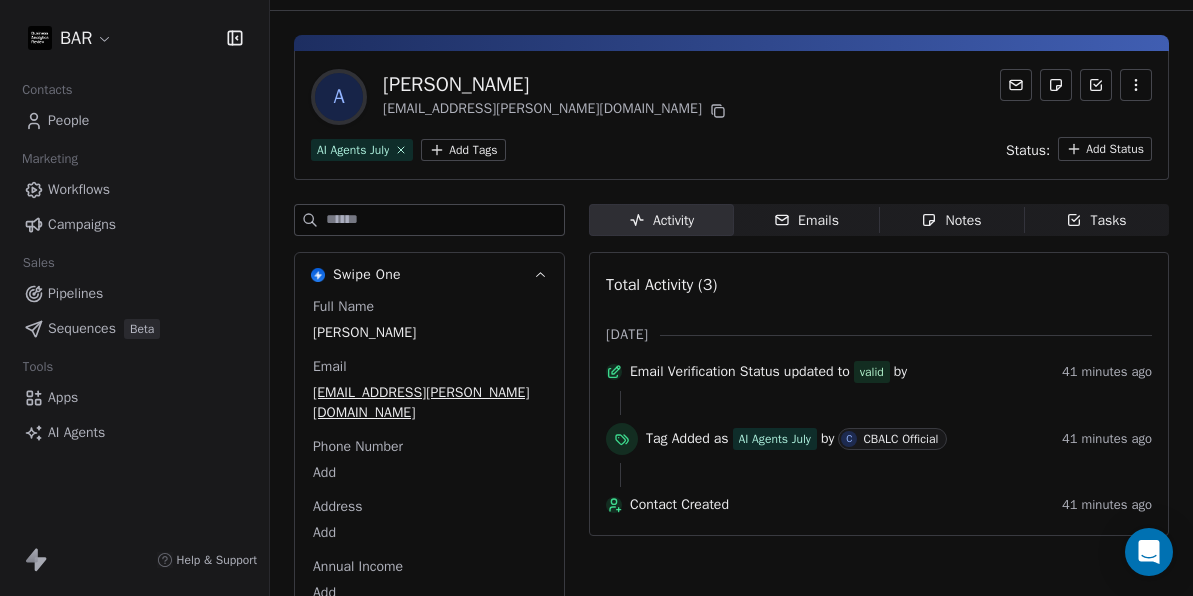 scroll, scrollTop: 53, scrollLeft: 0, axis: vertical 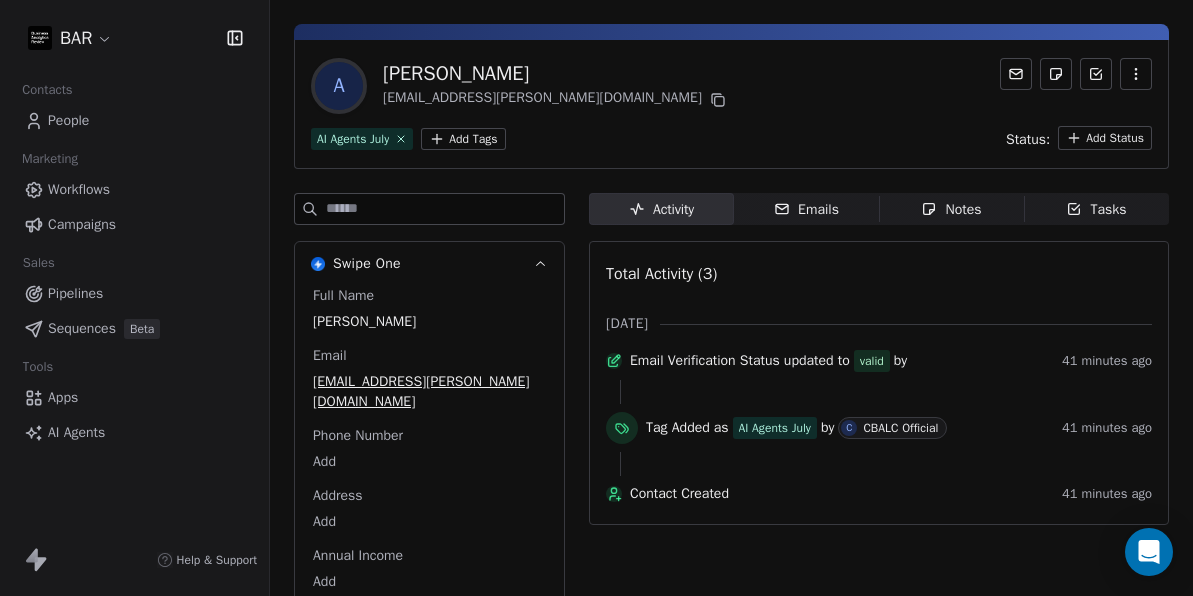 click on "Workflows" at bounding box center [79, 189] 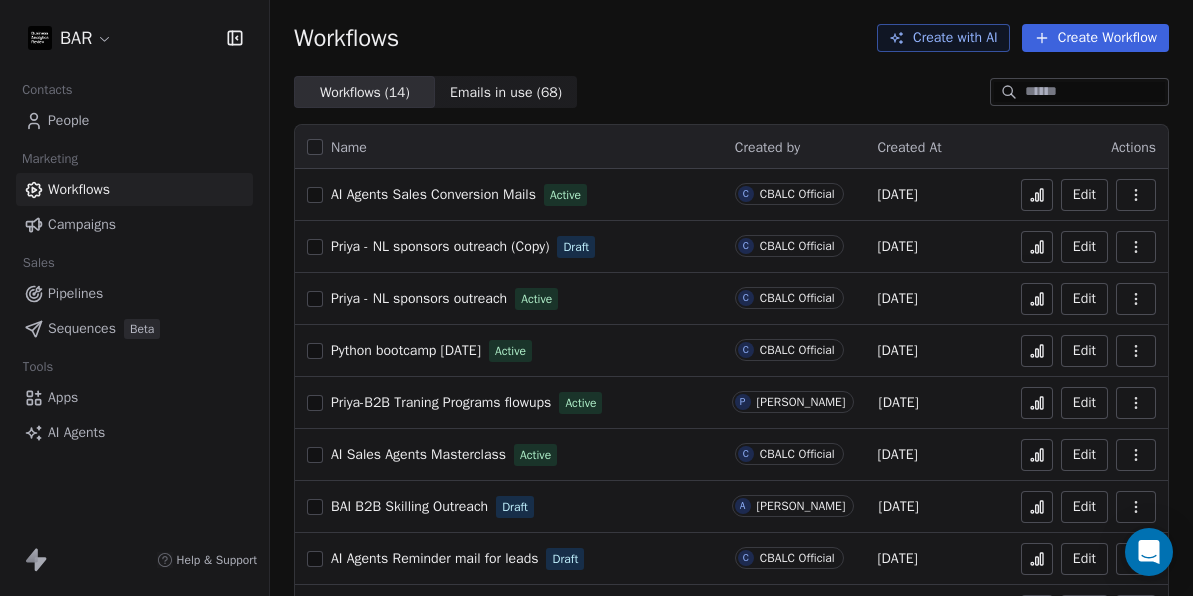 click on "AI Agents Sales Conversion Mails" at bounding box center (433, 194) 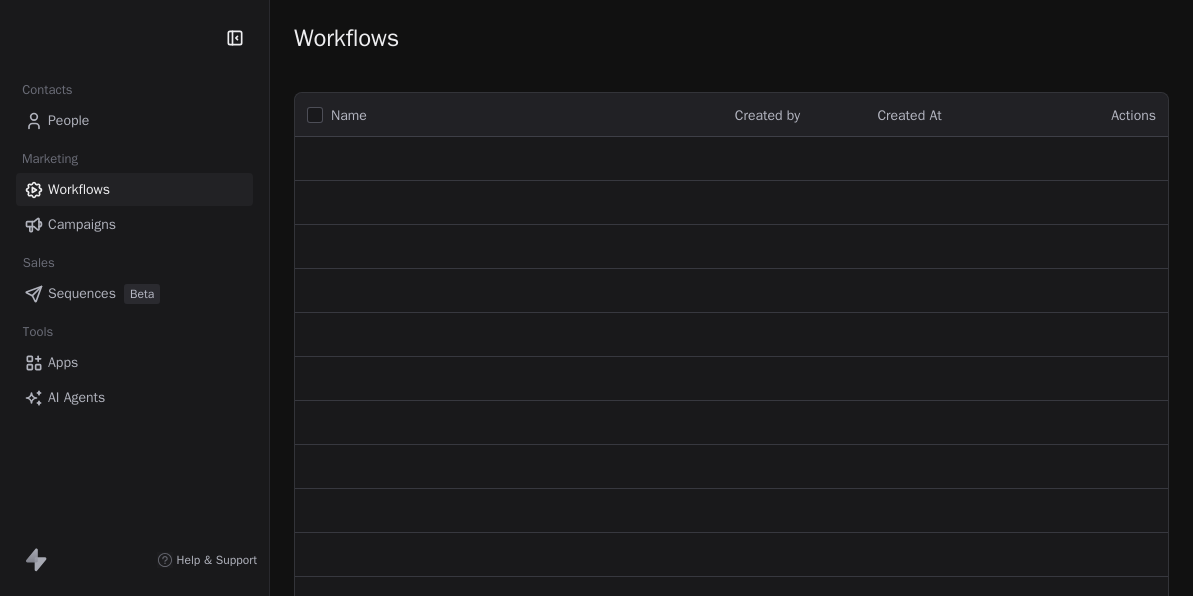 scroll, scrollTop: 0, scrollLeft: 0, axis: both 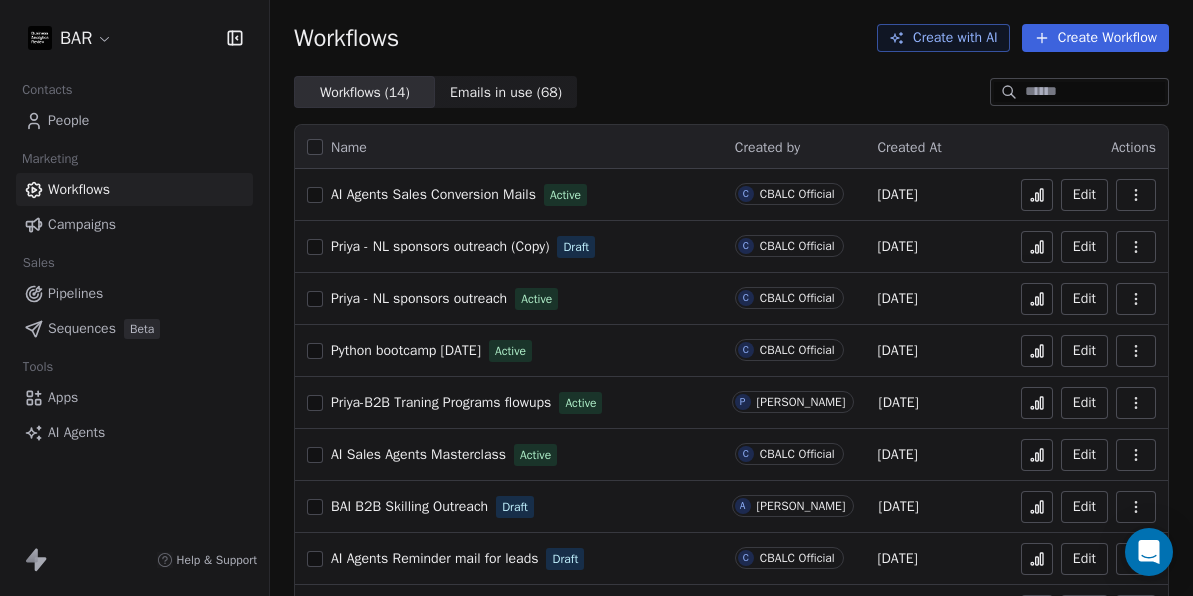 click 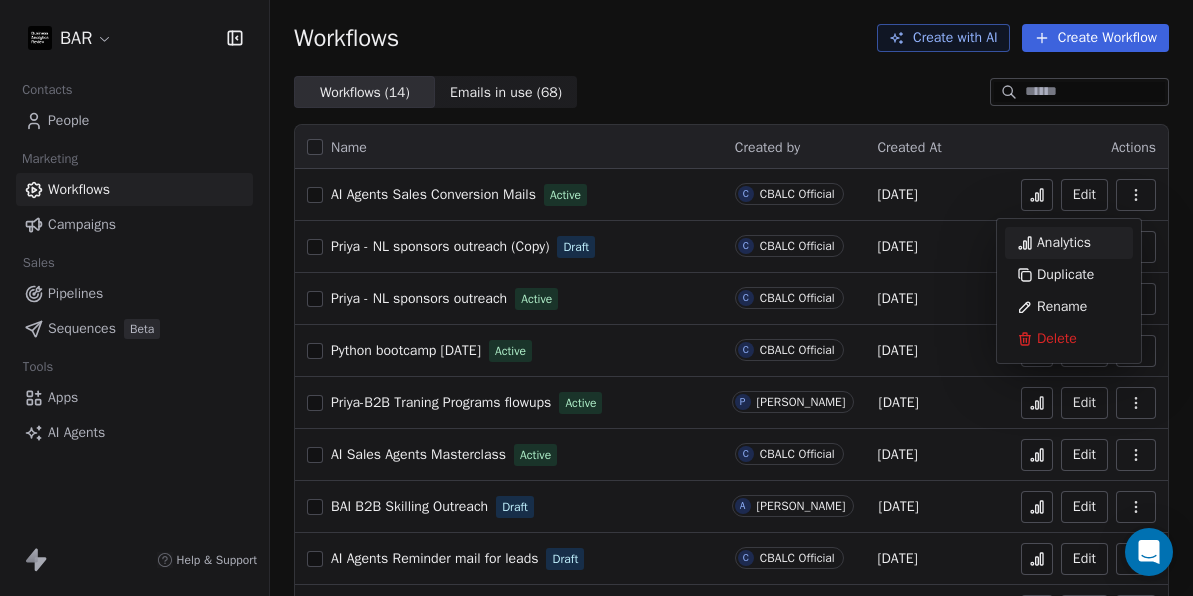 click on "Analytics" at bounding box center (1064, 243) 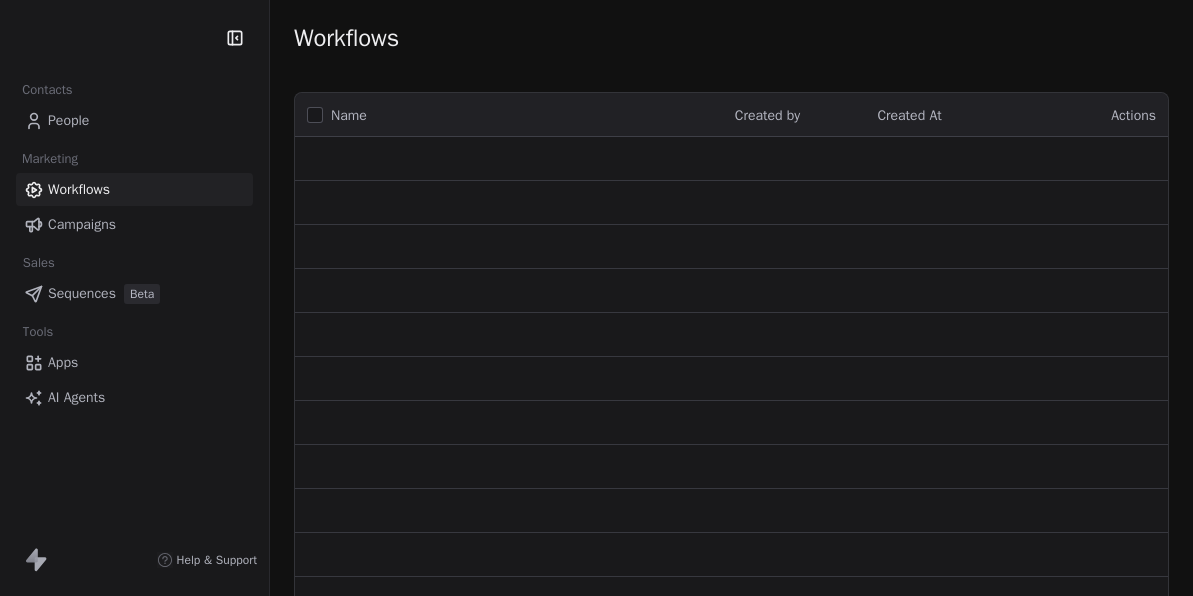 scroll, scrollTop: 0, scrollLeft: 0, axis: both 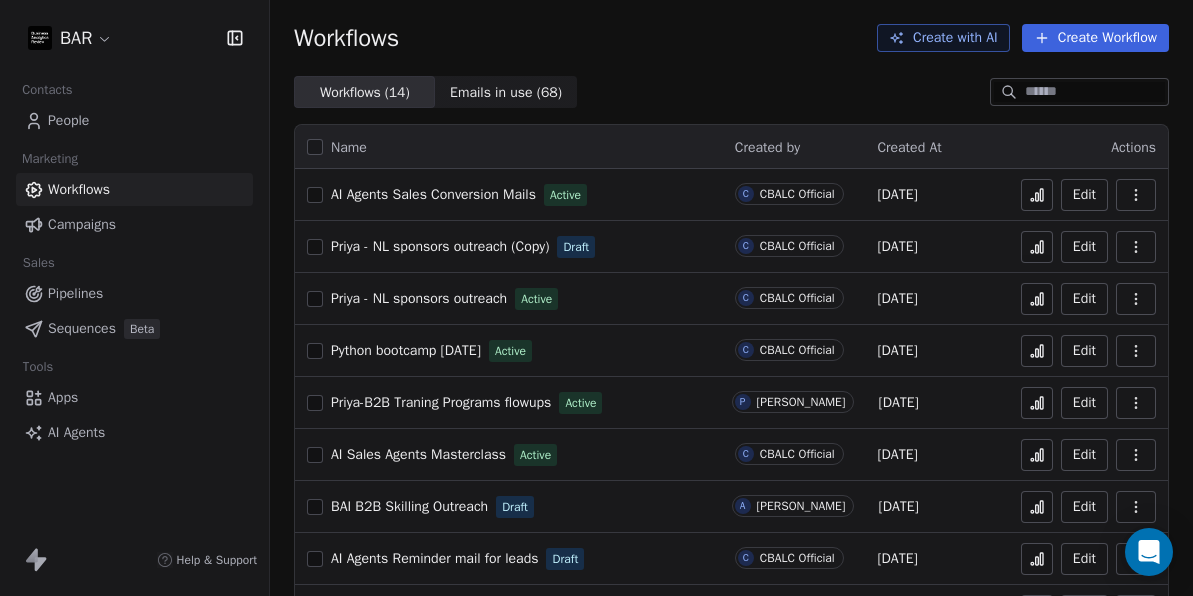 click on "People" at bounding box center (68, 120) 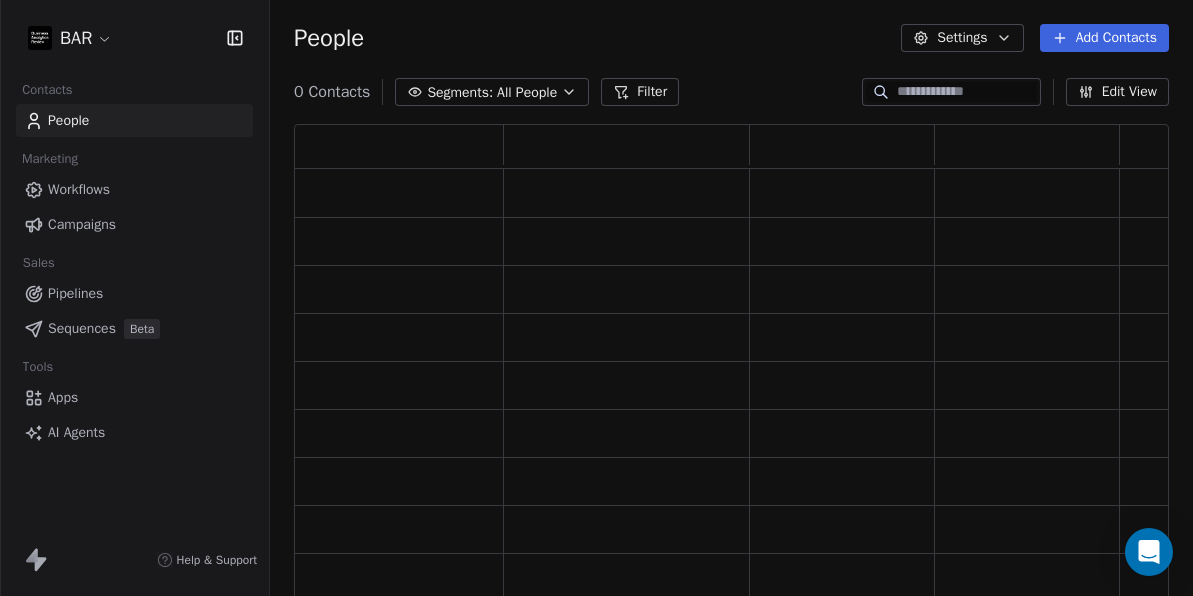 scroll, scrollTop: 15, scrollLeft: 16, axis: both 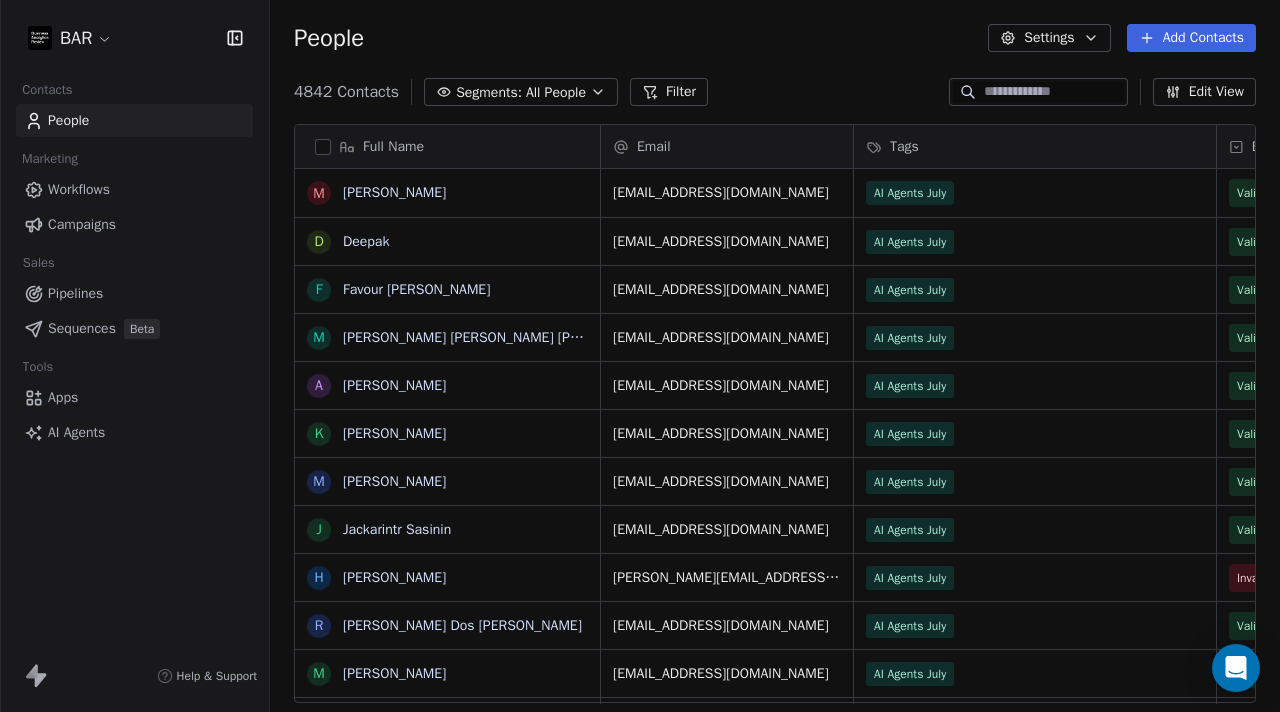 click on "Add Contacts" at bounding box center [1191, 38] 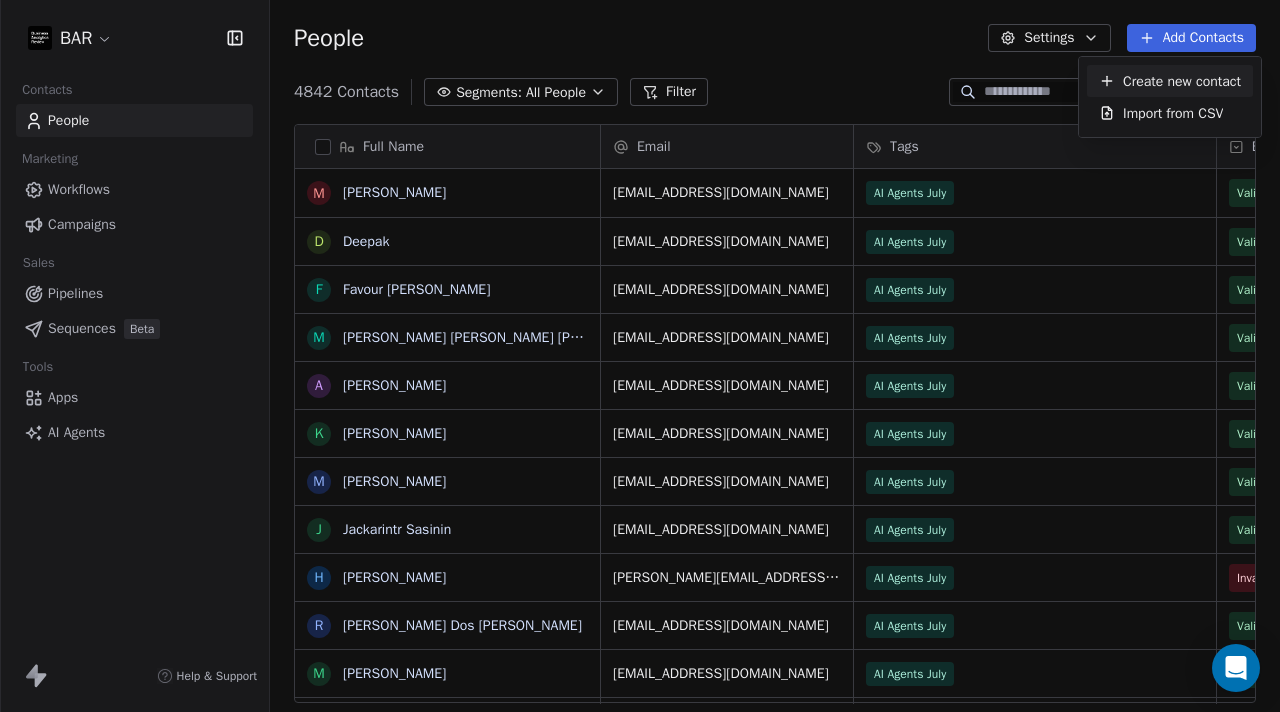 click on "Create new contact" at bounding box center [1182, 81] 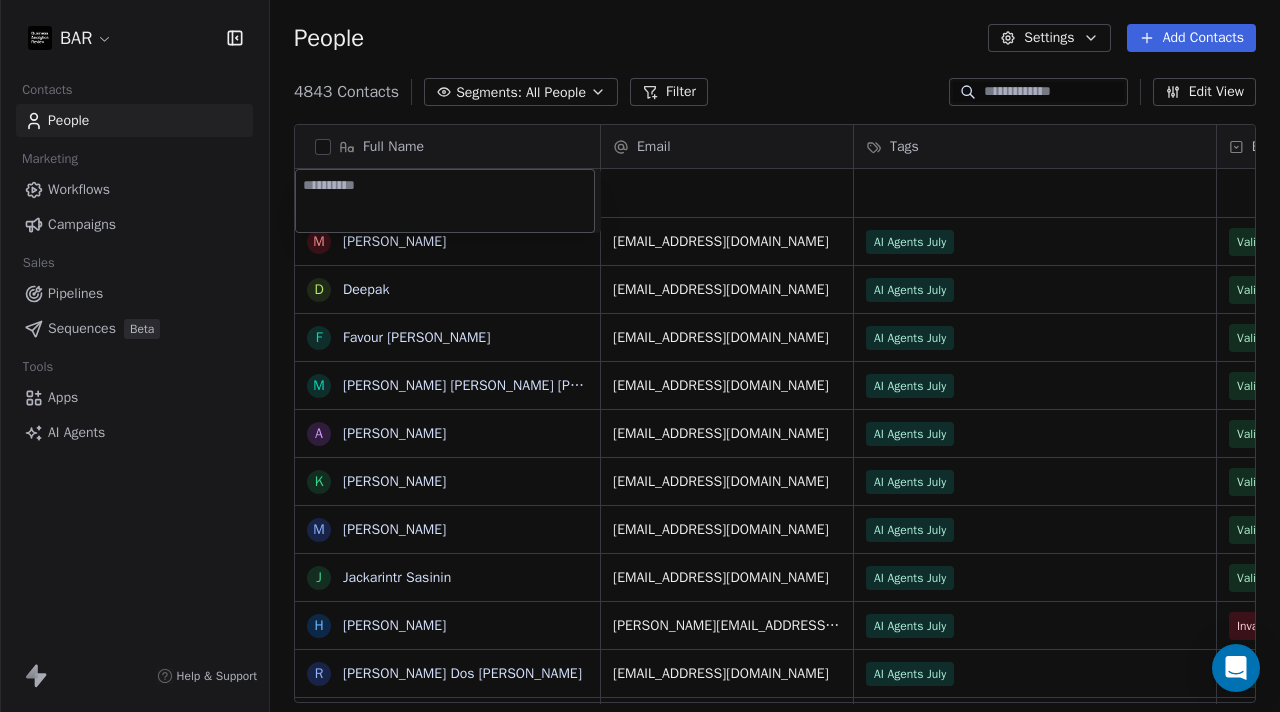 click on "BAR Contacts People Marketing Workflows Campaigns Sales Pipelines Sequences Beta Tools Apps AI Agents Help & Support People Settings  Add Contacts 4843 Contacts Segments: All People Filter  Edit View Tag Add to Sequence Full Name M Manav agarwal D Deepak F Favour Olushola M Maria Adelaide fernandes pote A Ahmed Hamed K Keerthi Madhusoodanan M Mahfooz Khaan J Jackarintr Sasinin H Harshad R Rafael Dos Santos m masooda Hassan khan A Anju Joshi Vaid S Sukumar P Pop Florina P Prachi R Richard Foster M Michael J Lingg JR A ASHISH JAIN N Nimesh Singh d deeq mohamed R Rene Nouwens N Nizar T Tariq Durrani A Abhishek Patwa D Dr. Jyoti Dongre Rao L Lucy Zheng J Judy Zucker J Jrmy Zonca M Melanie Zehr B Bill Zeamer R Rick Wyatt Email Tags Email Verification Status Status Country agarwalmanav91@gmail.com AI Agents July Valid dbanota@gmail.com AI Agents July Valid folushola@tulane.edu AI Agents July Valid m.adelaidefernandes@icloud.com AI Agents July Valid ahmedelheity2001@gmail.com AI Agents July Valid AI Agents July" at bounding box center (640, 356) 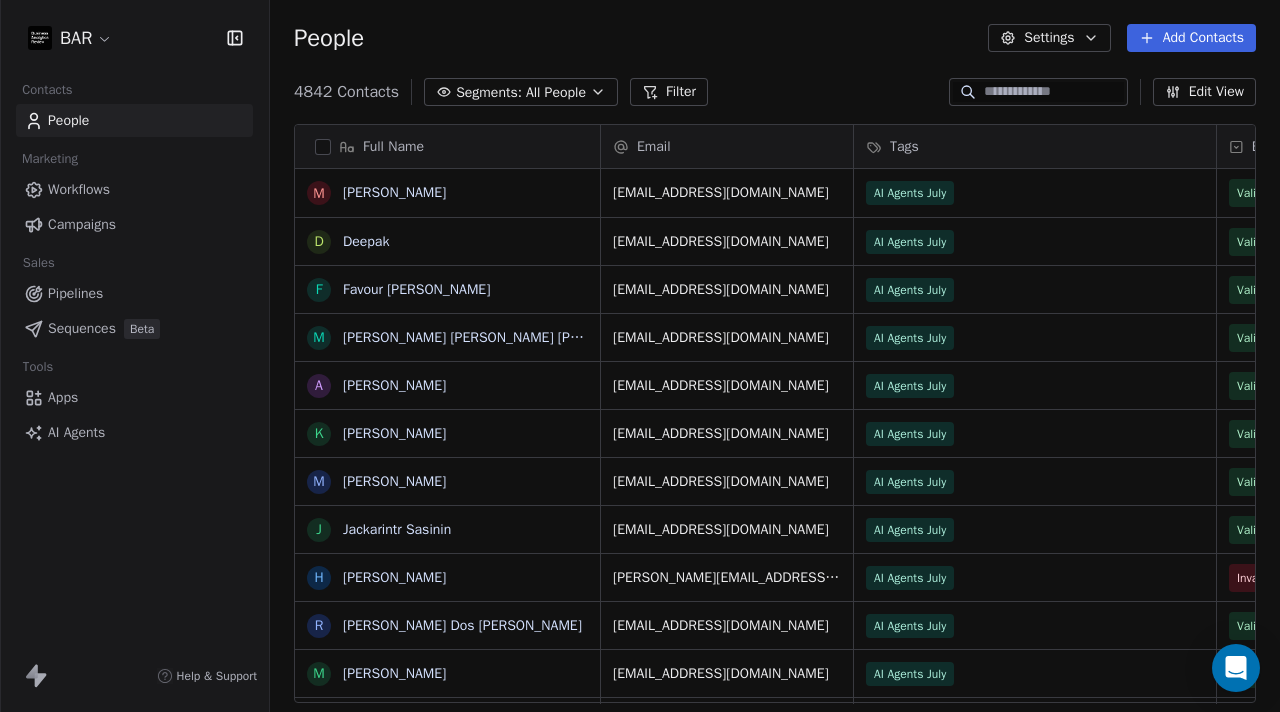 click on "Add Contacts" at bounding box center (1191, 38) 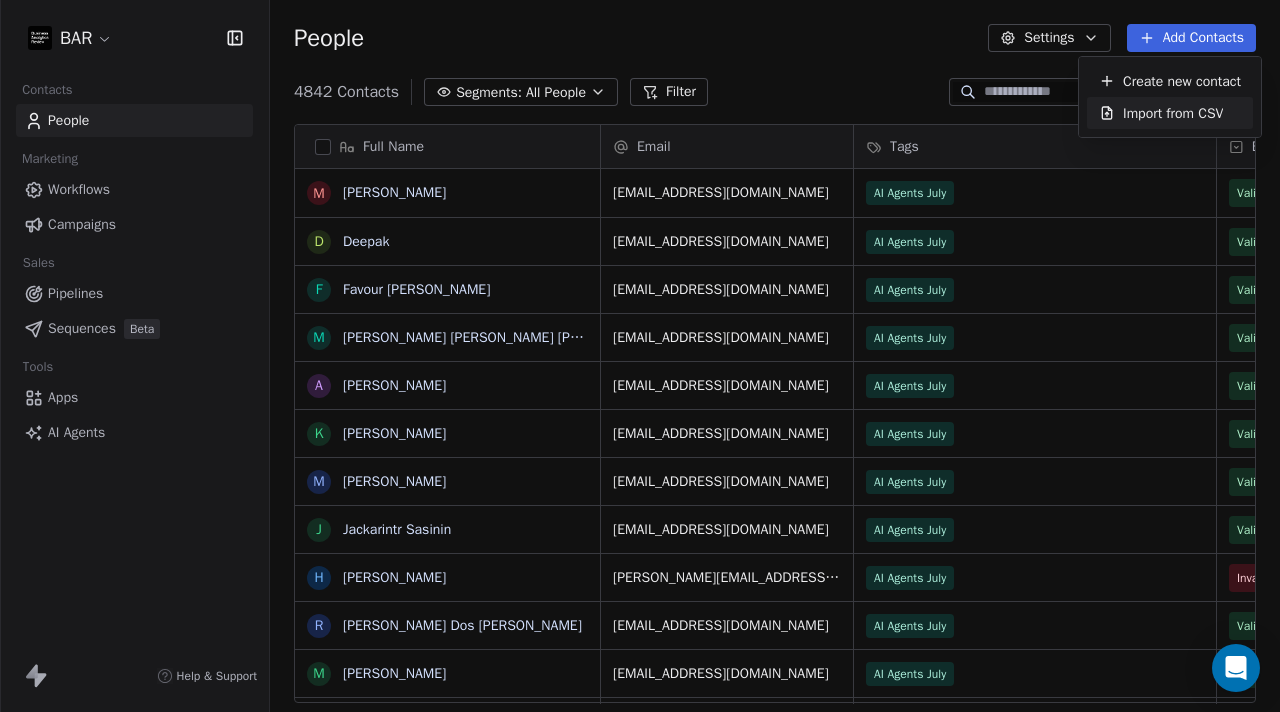 click on "Import from CSV" at bounding box center (1173, 113) 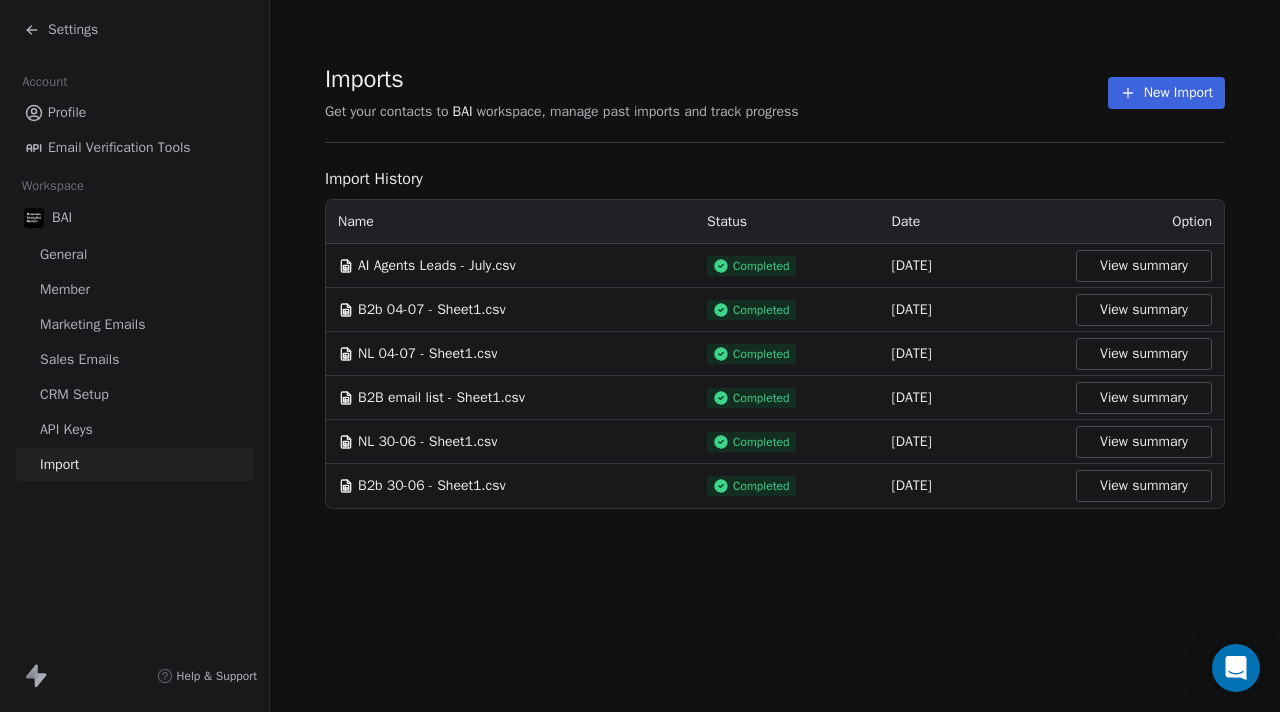 click on "New Import" at bounding box center (1166, 93) 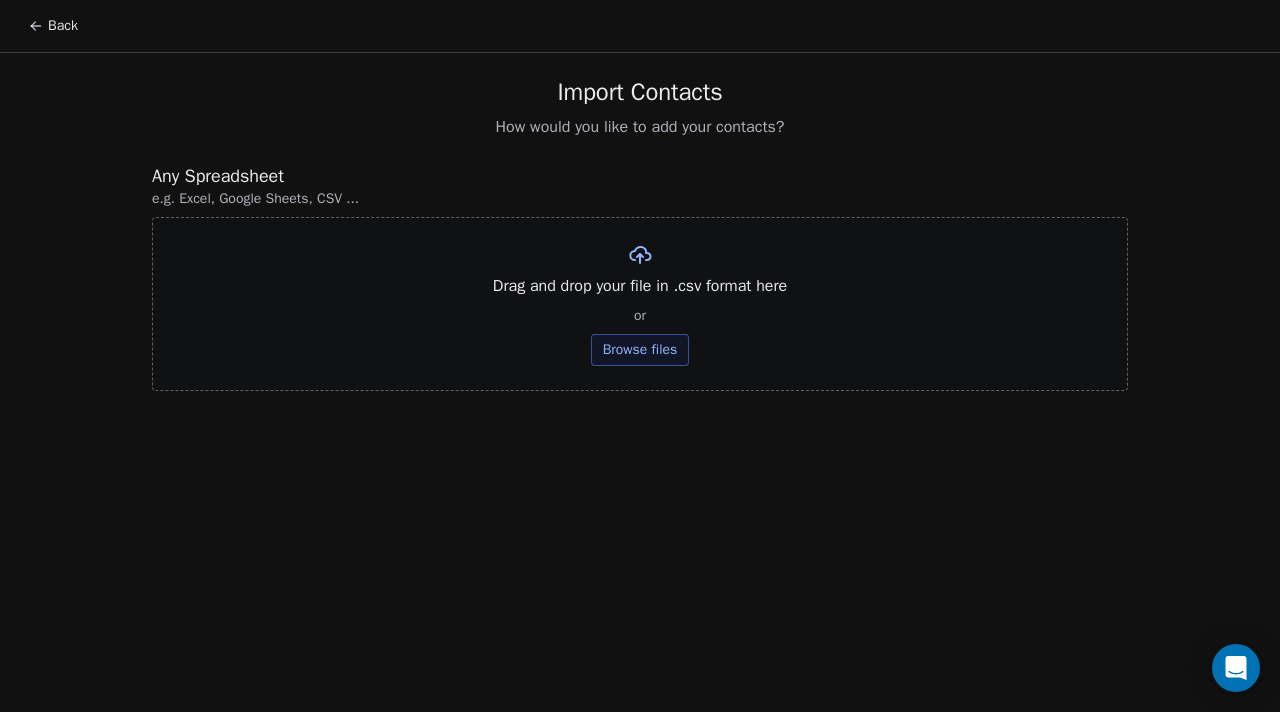 click on "Browse files" at bounding box center (640, 350) 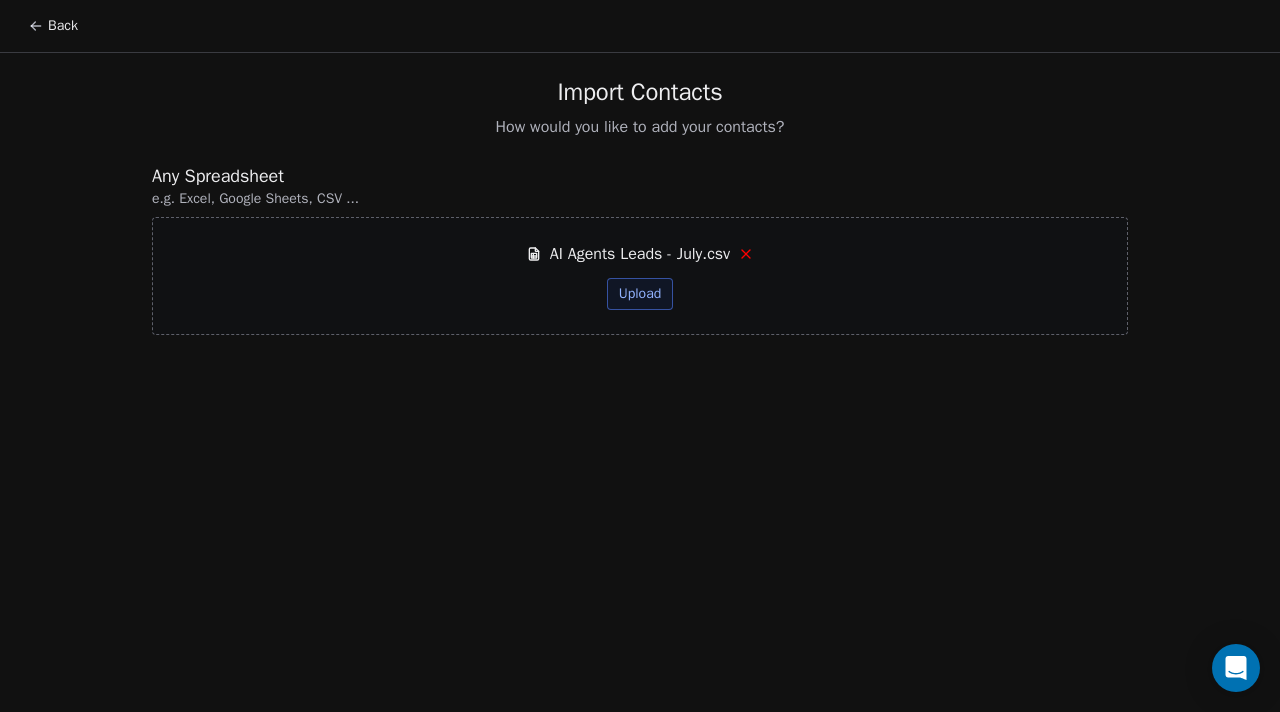 click on "Upload" at bounding box center [640, 294] 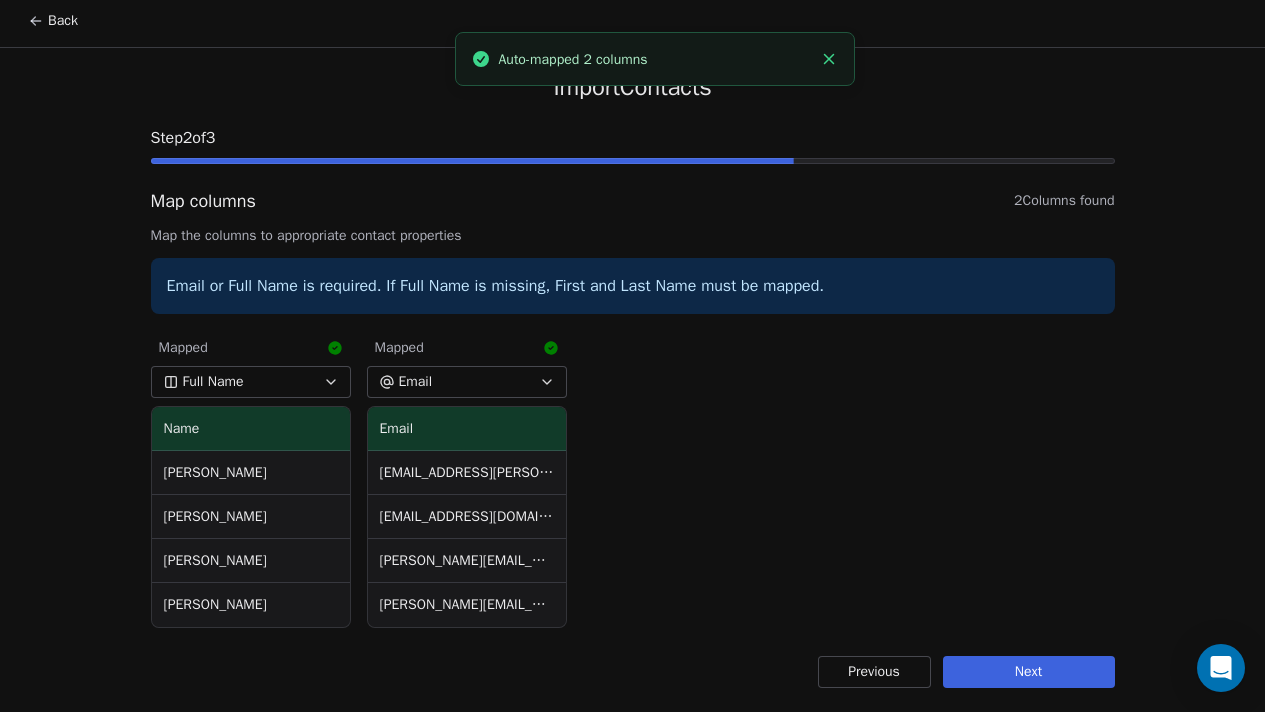 click on "Next" at bounding box center [1029, 672] 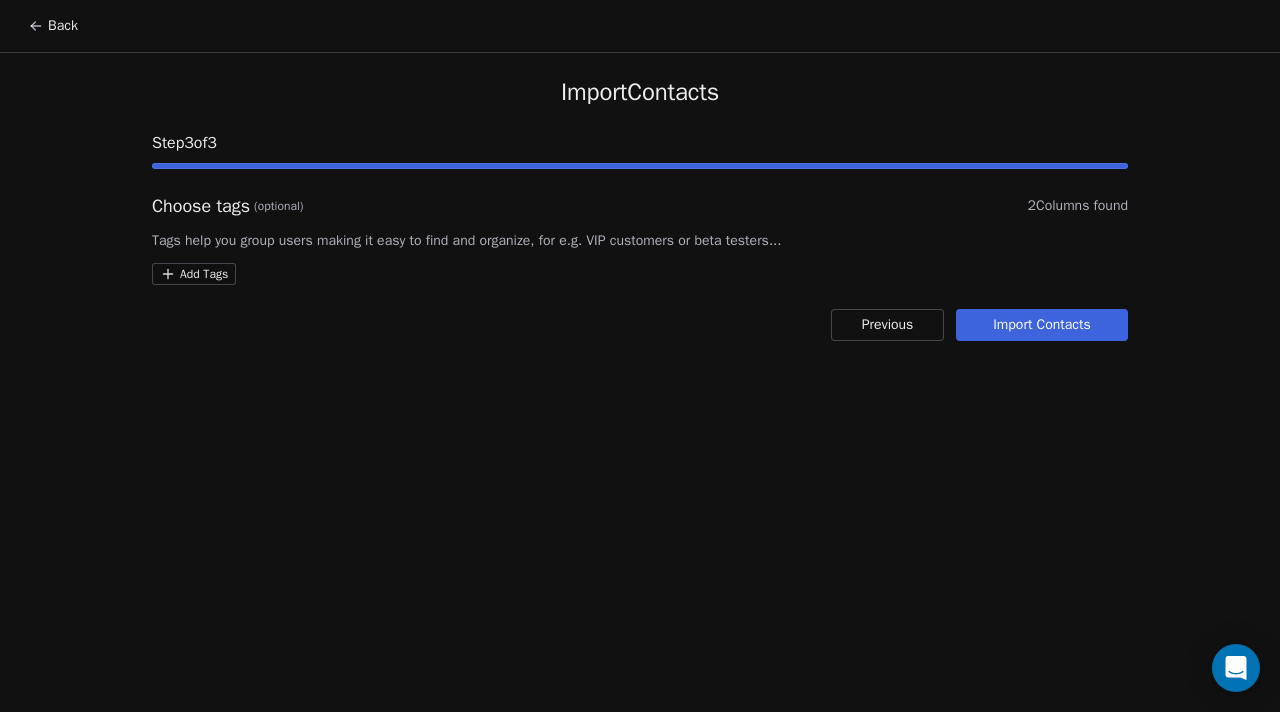 click on "Back Import  Contacts Step  3  of  3 Choose tags (optional) 2  Columns found Tags help you group users making it easy to find and organize, for e.g. VIP customers or beta testers...  Add Tags Previous Import Contacts" at bounding box center (640, 356) 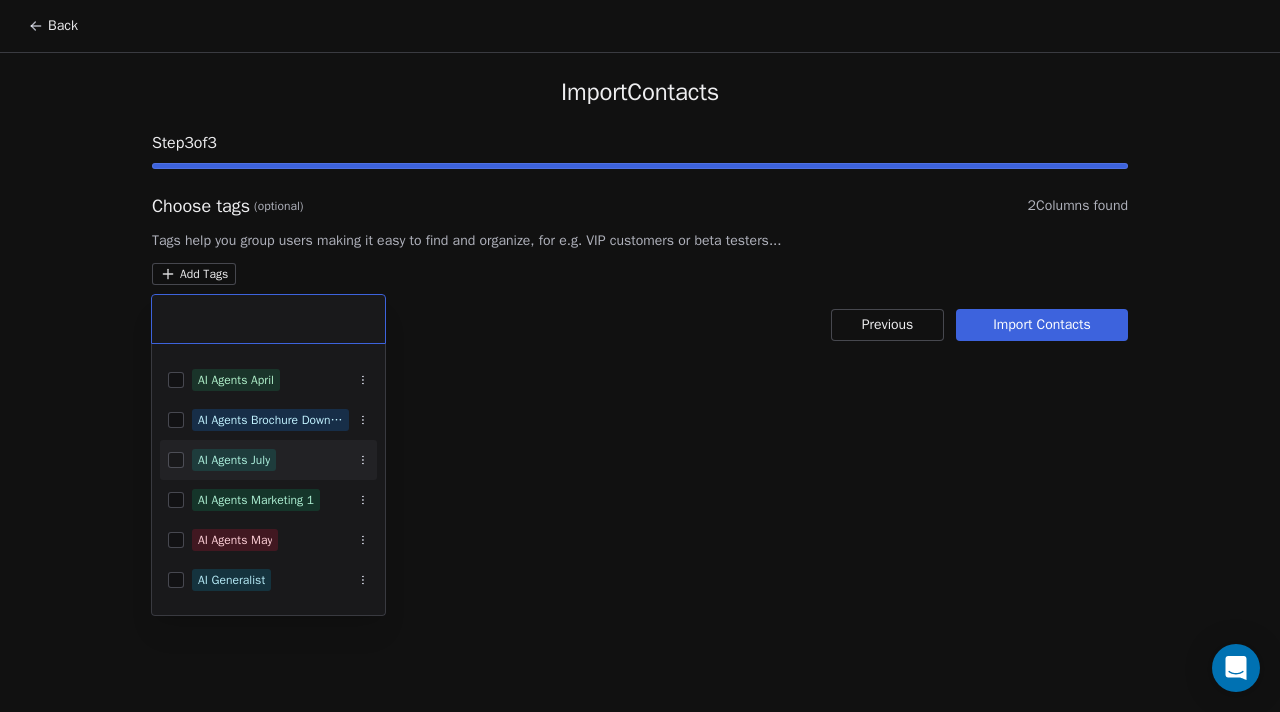click at bounding box center (176, 460) 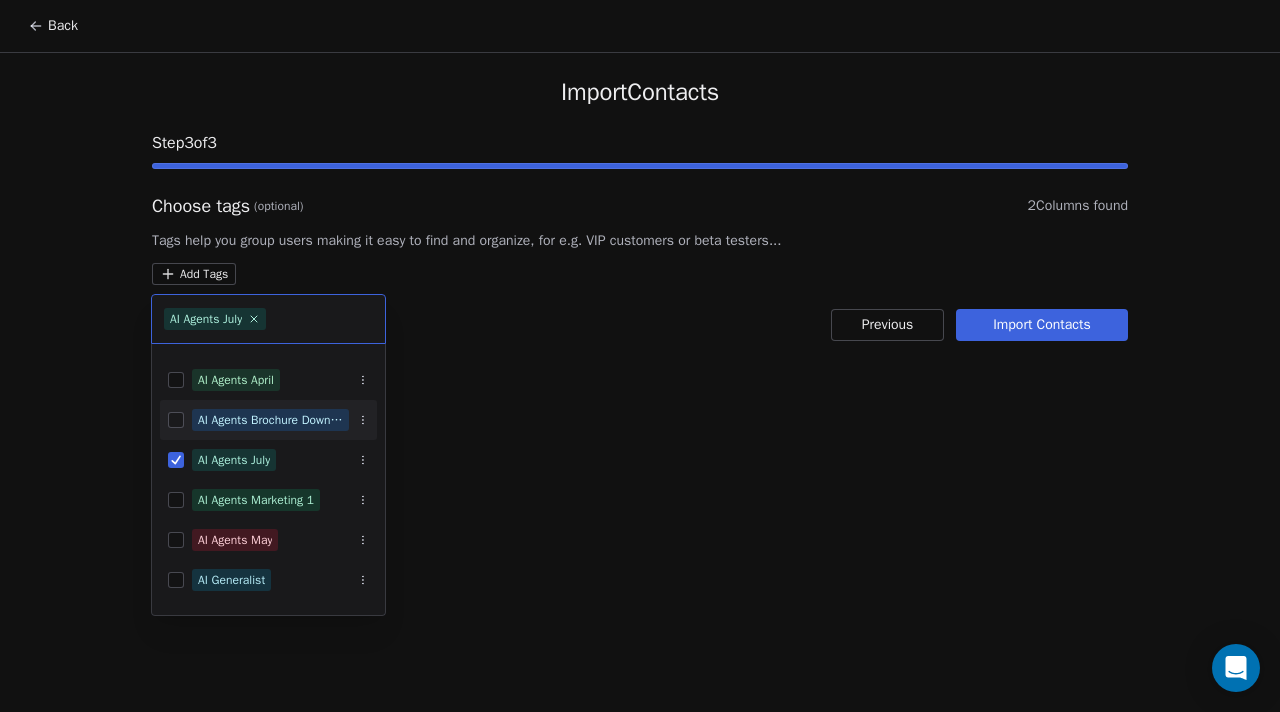 click on "Back Import  Contacts Step  3  of  3 Choose tags (optional) 2  Columns found Tags help you group users making it easy to find and organize, for e.g. VIP customers or beta testers...  Add Tags Previous Import Contacts
AI Agents July Advanced Sales Automation Agent Masterclass AI Agents April AI Agents Brochure Download AI Agents July AI Agents Marketing 1 AI Agents May AI Generalist B2B Upskilling BAI Newsletter BAI Skilling BAI Skilling Converted BAR - PRO bsr- pro" at bounding box center [640, 356] 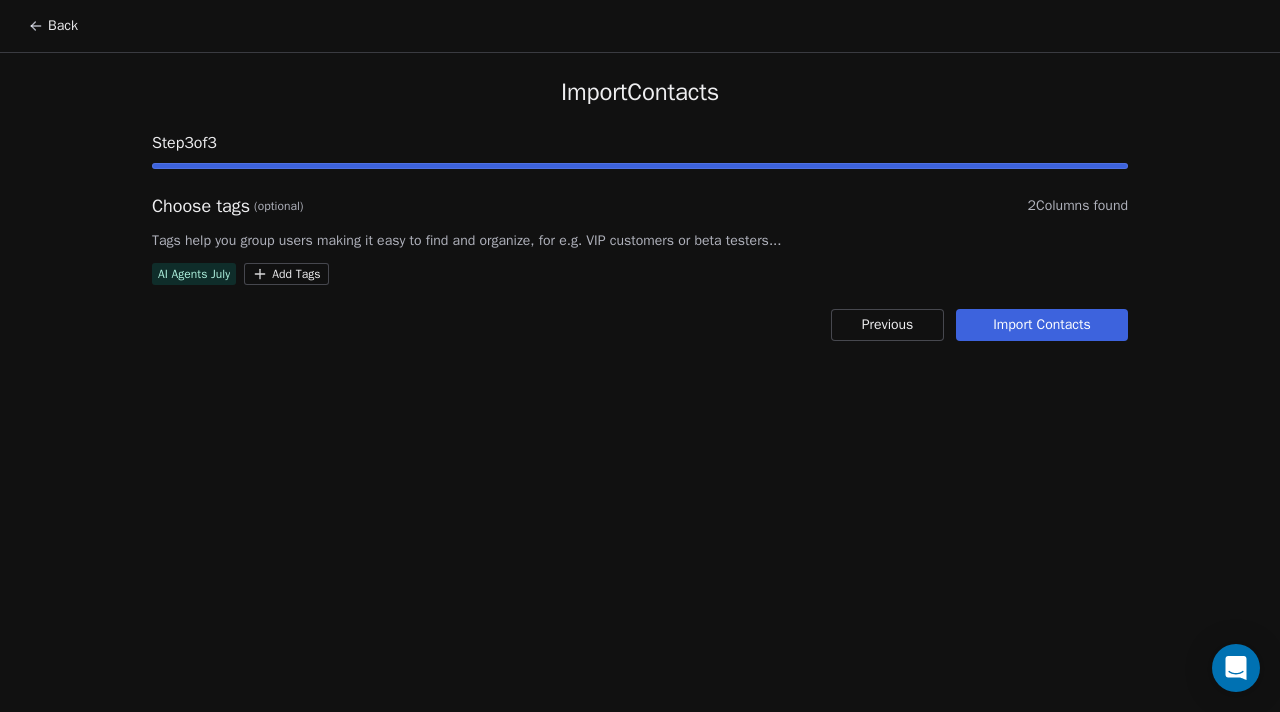 click on "Import  Contacts Step  3  of  3 Choose tags (optional) 2  Columns found Tags help you group users making it easy to find and organize, for e.g. VIP customers or beta testers... AI Agents July  Add Tags Previous Import Contacts" at bounding box center [640, 209] 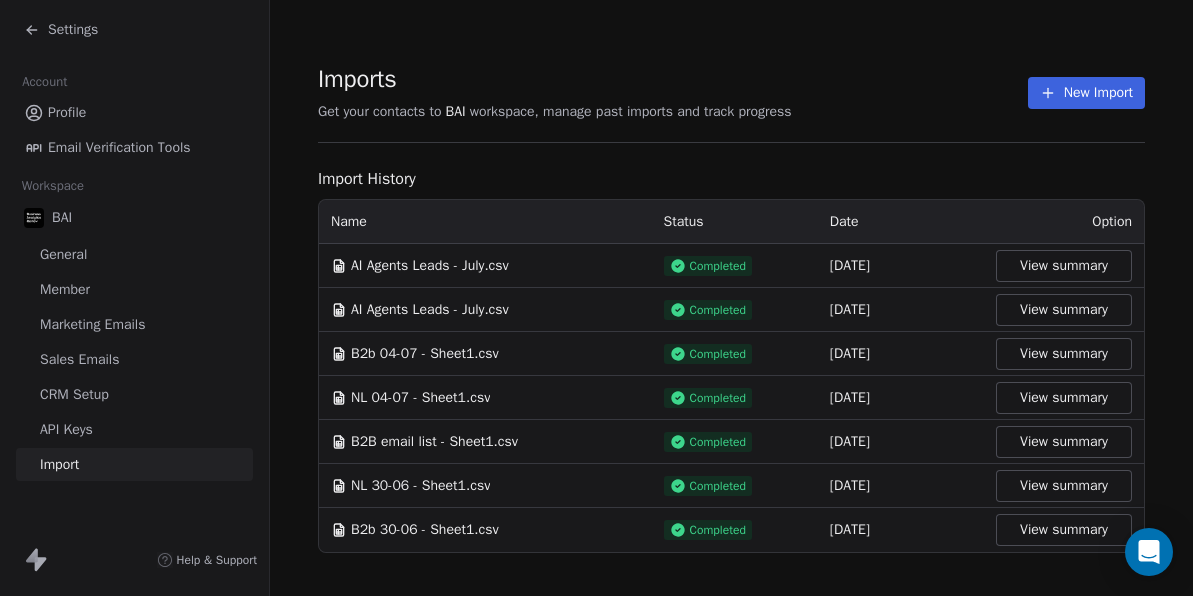 click 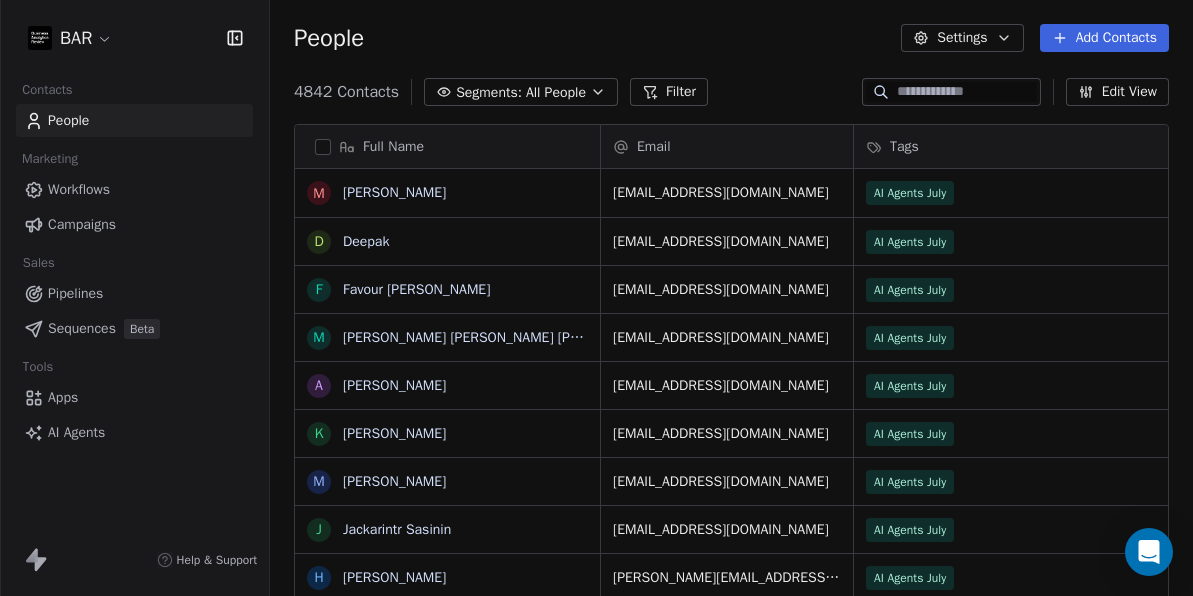 scroll, scrollTop: 15, scrollLeft: 16, axis: both 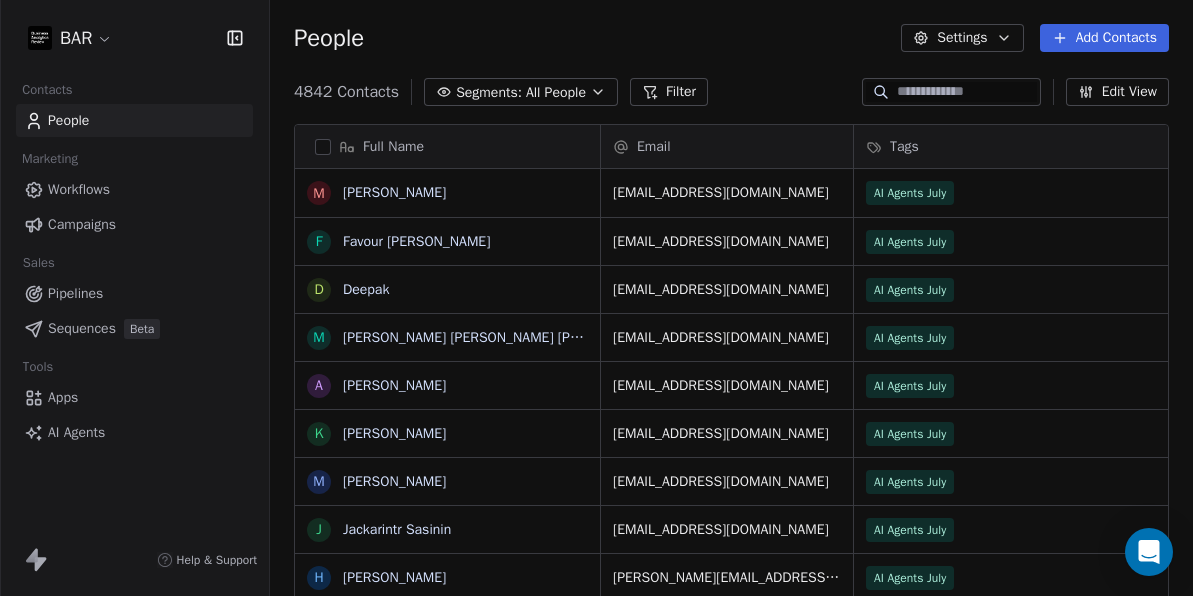 click on "Workflows" at bounding box center [79, 189] 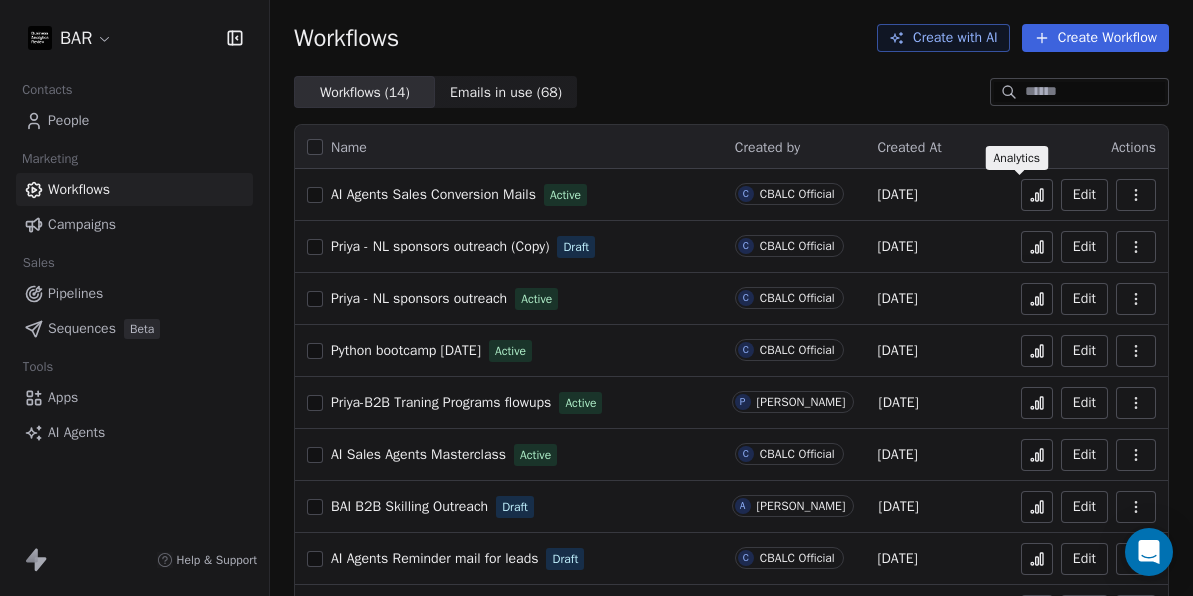 click 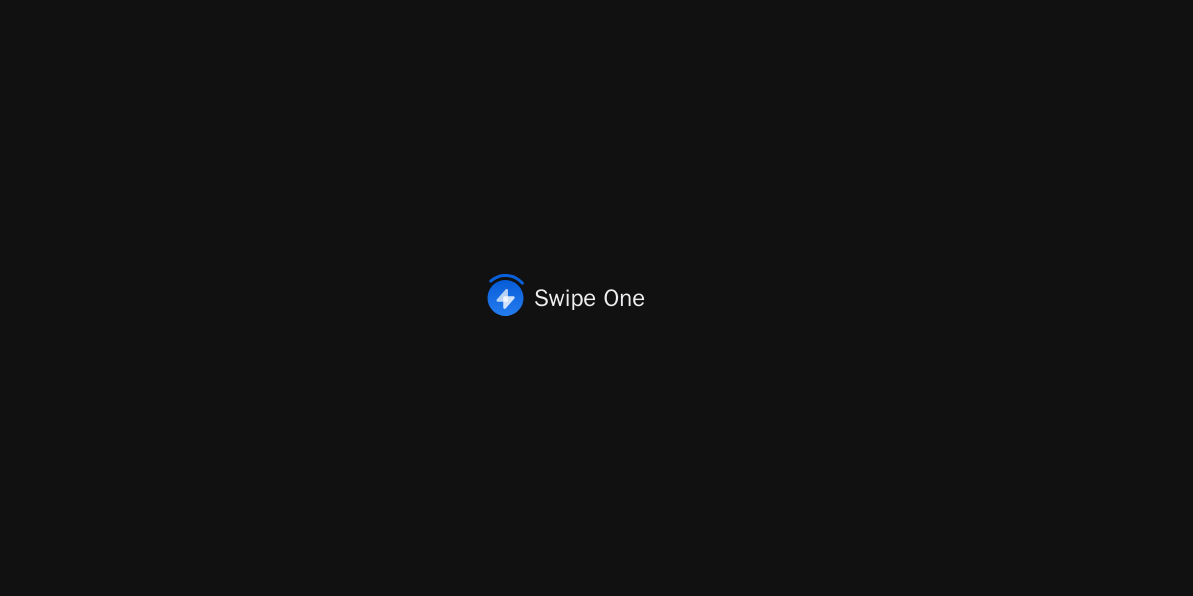 scroll, scrollTop: 0, scrollLeft: 0, axis: both 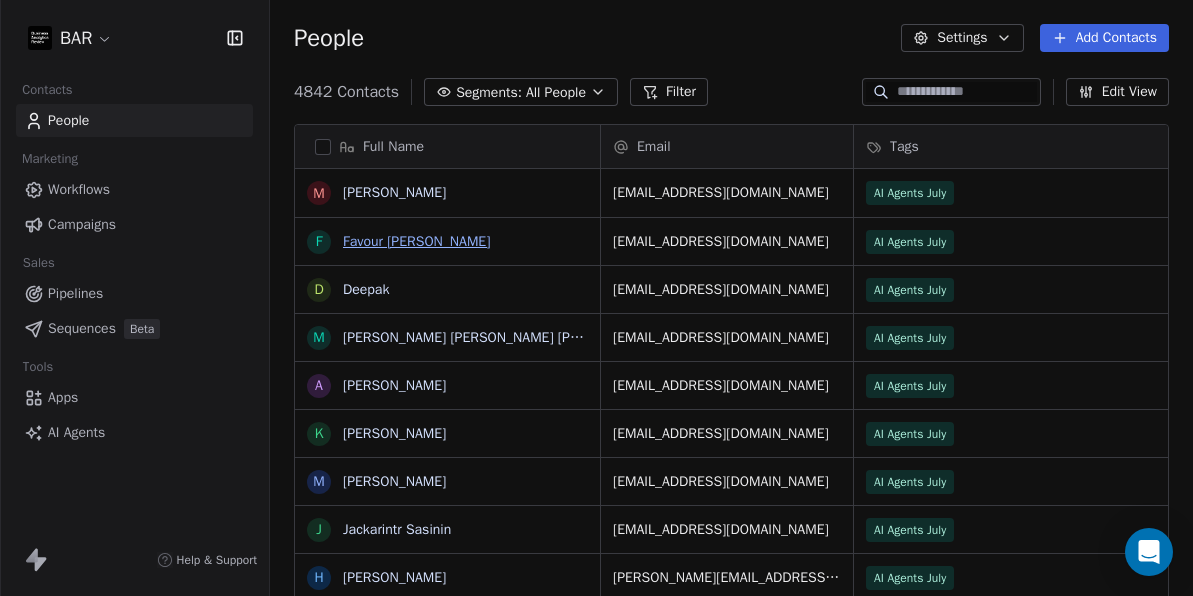 click on "Favour [PERSON_NAME]" at bounding box center (416, 241) 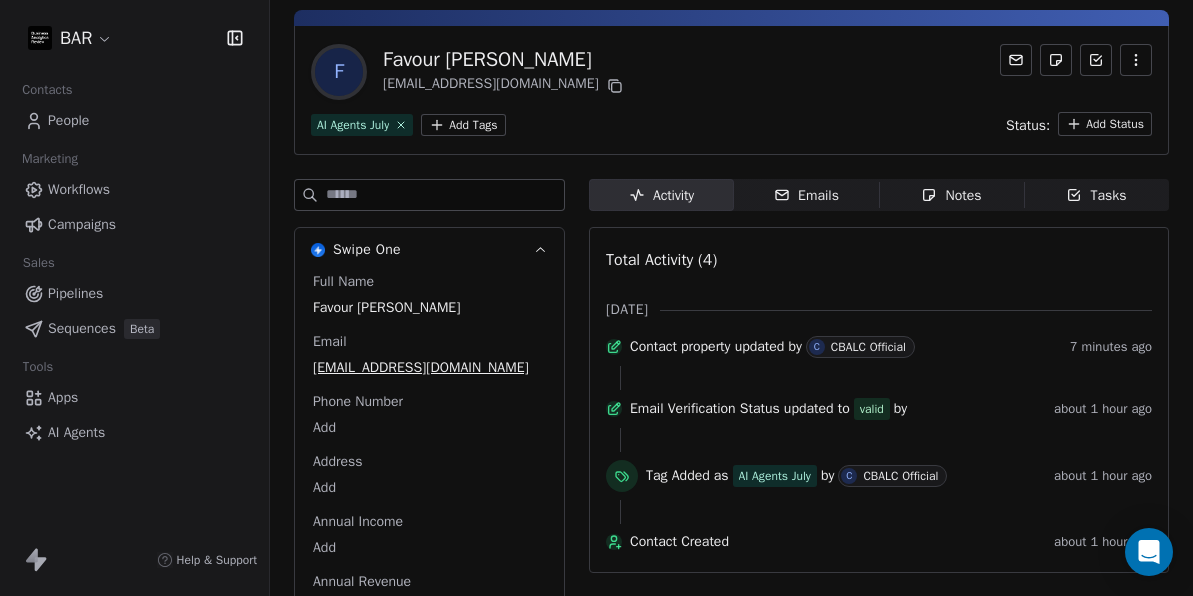 scroll, scrollTop: 0, scrollLeft: 0, axis: both 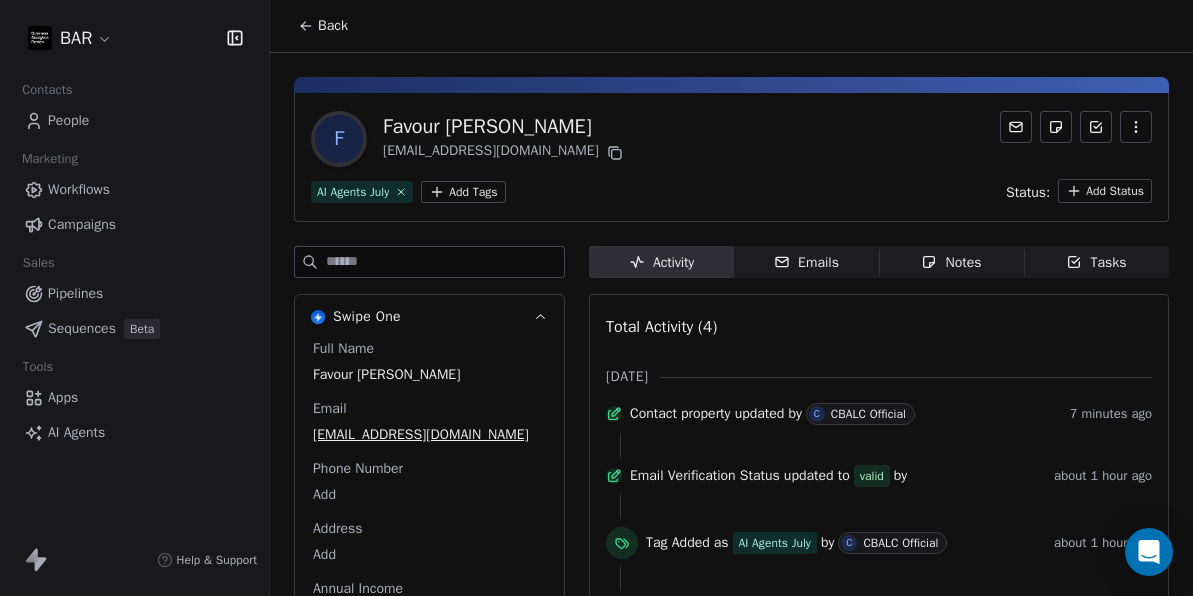 click on "Workflows" at bounding box center (79, 189) 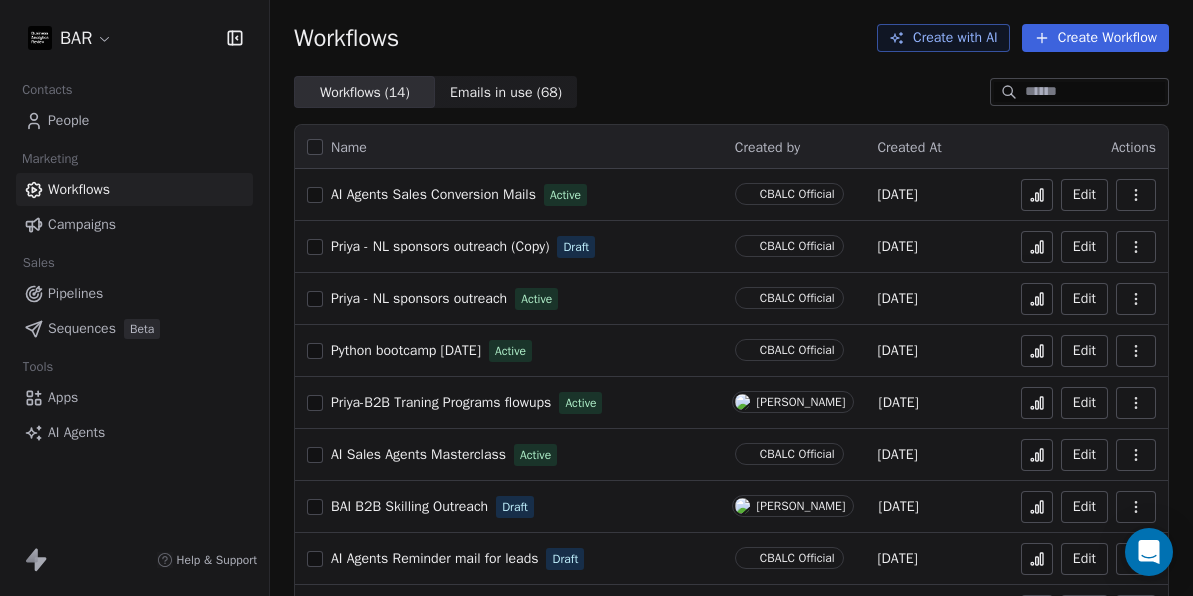 click on "AI Agents Sales Conversion Mails" at bounding box center (433, 194) 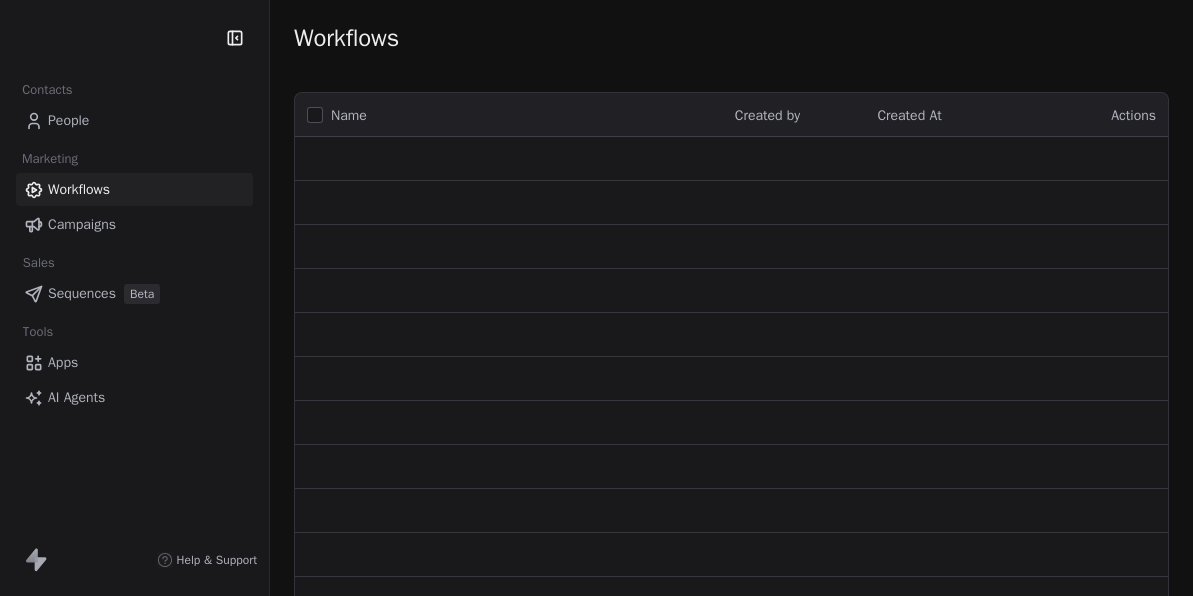 scroll, scrollTop: 0, scrollLeft: 0, axis: both 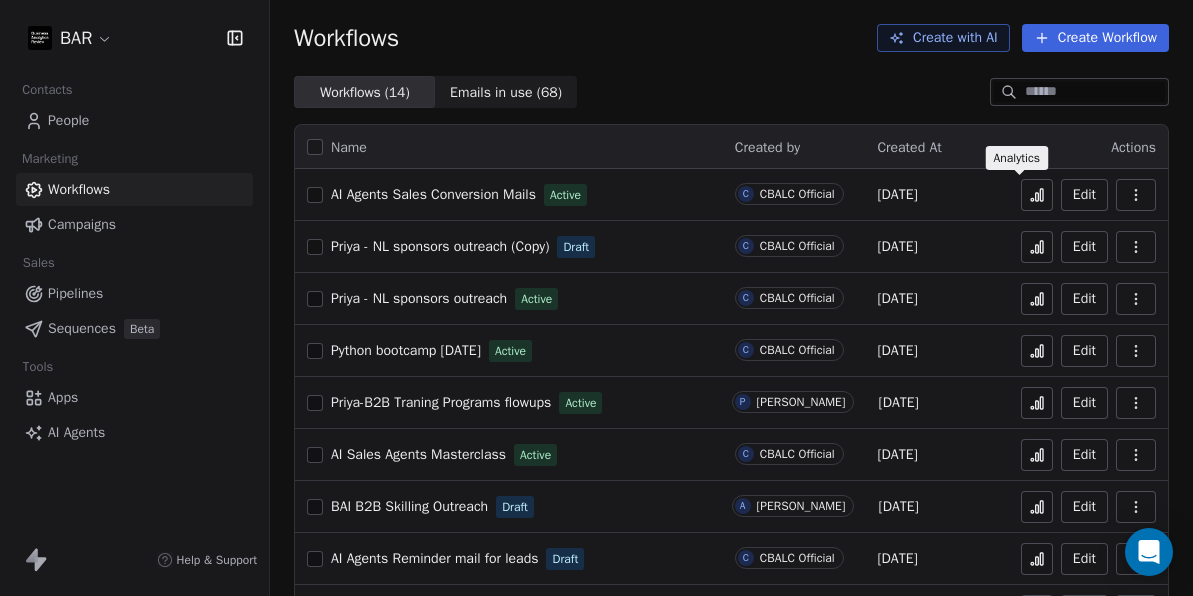 click 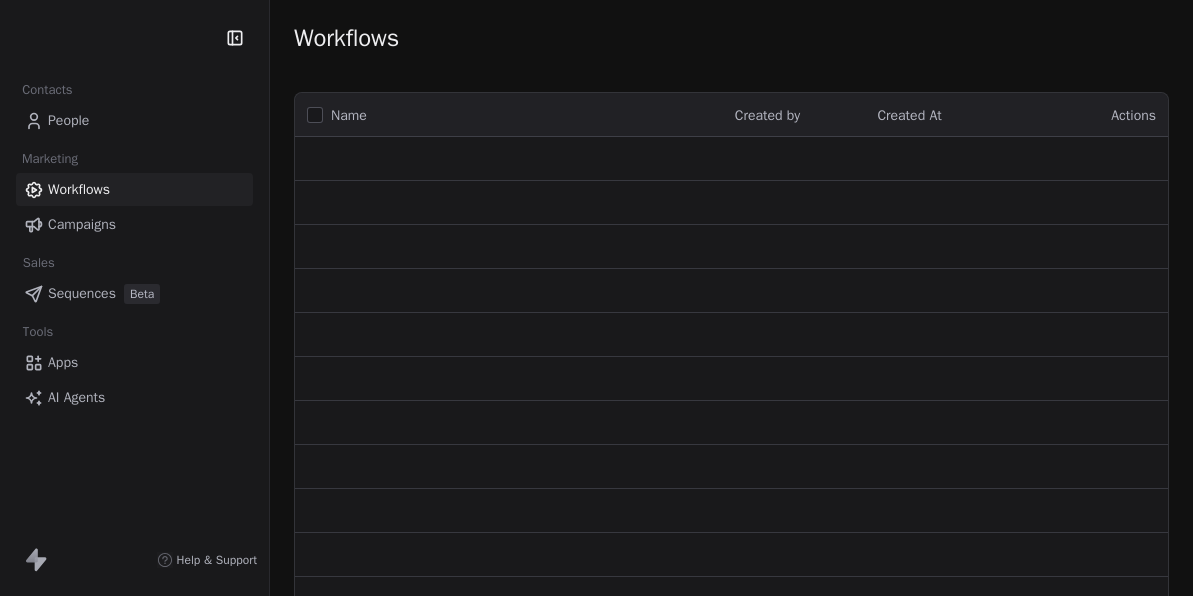 scroll, scrollTop: 0, scrollLeft: 0, axis: both 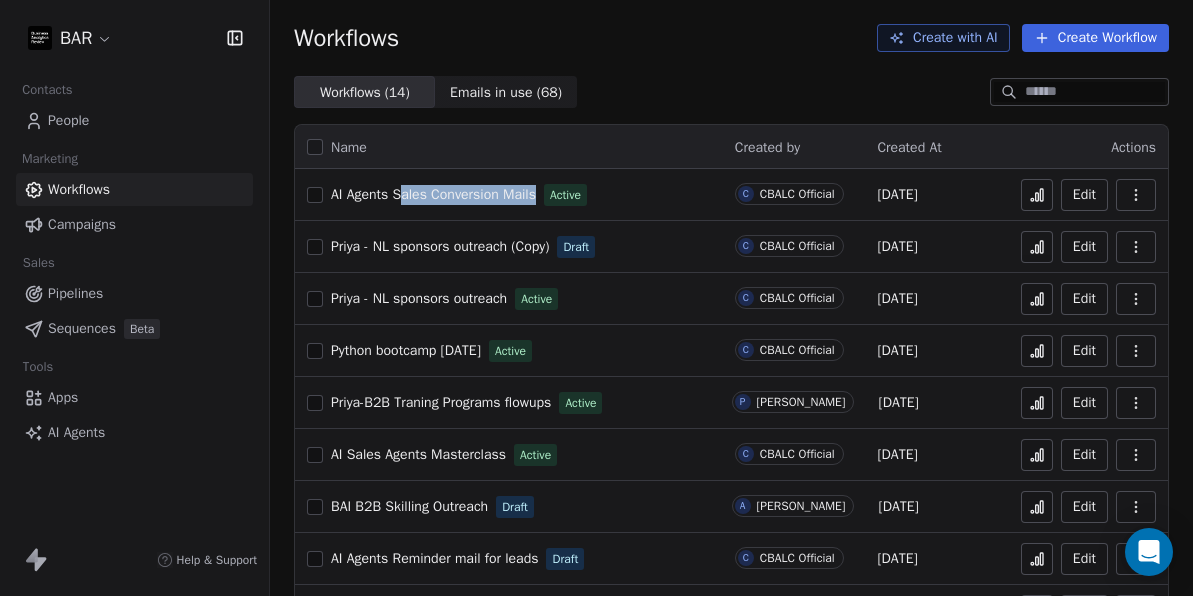 drag, startPoint x: 415, startPoint y: 207, endPoint x: 410, endPoint y: 196, distance: 12.083046 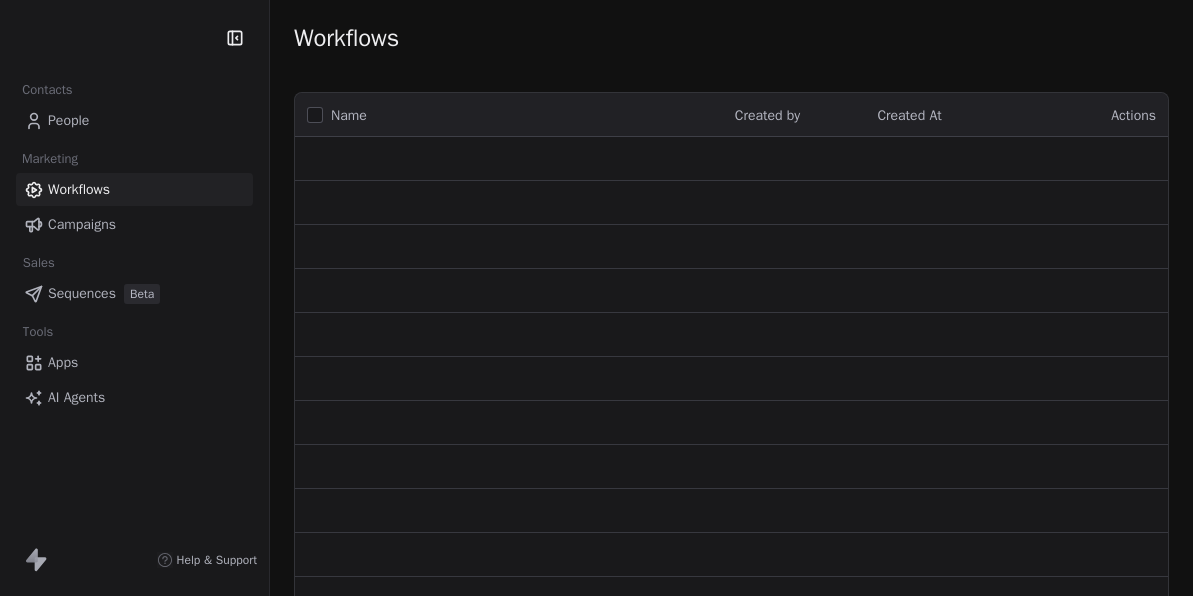 scroll, scrollTop: 0, scrollLeft: 0, axis: both 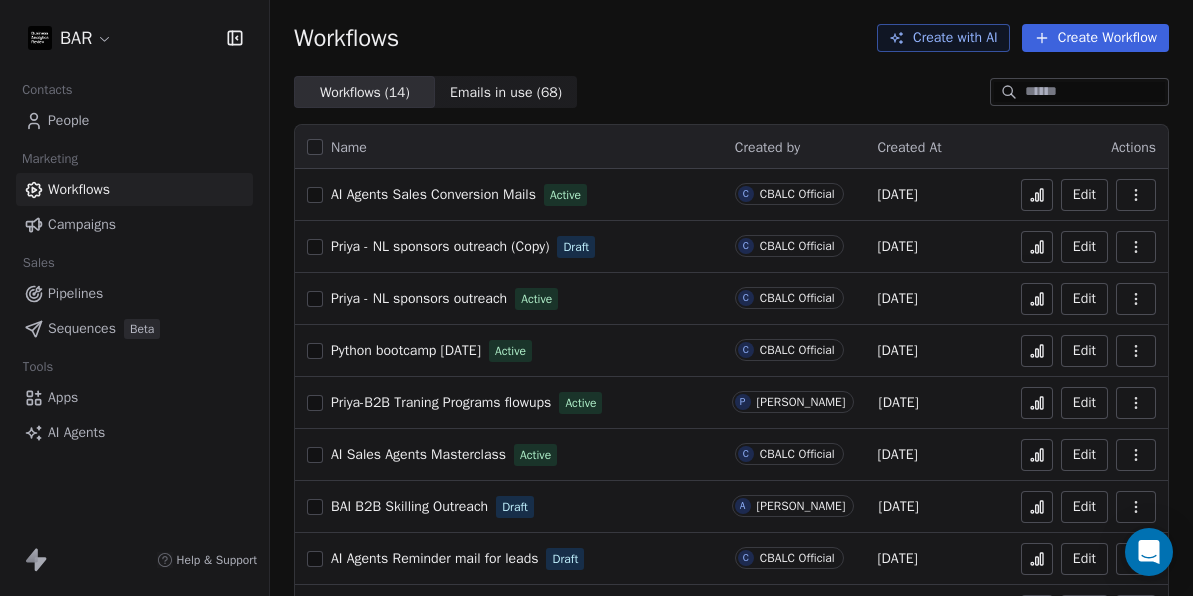 click on "People" at bounding box center [68, 120] 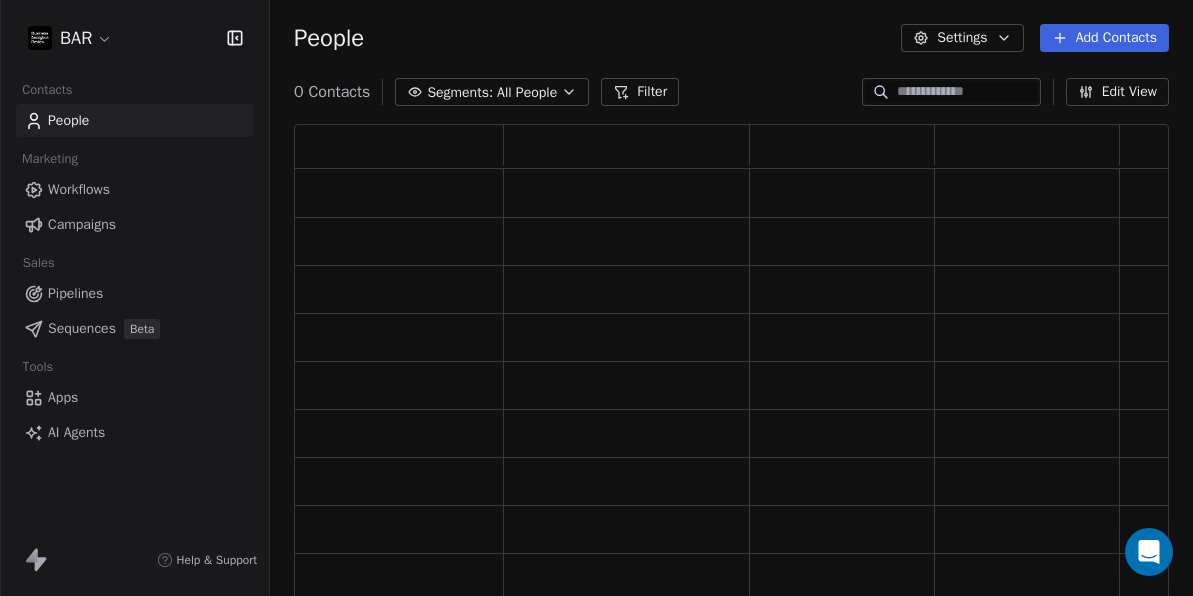 scroll, scrollTop: 15, scrollLeft: 16, axis: both 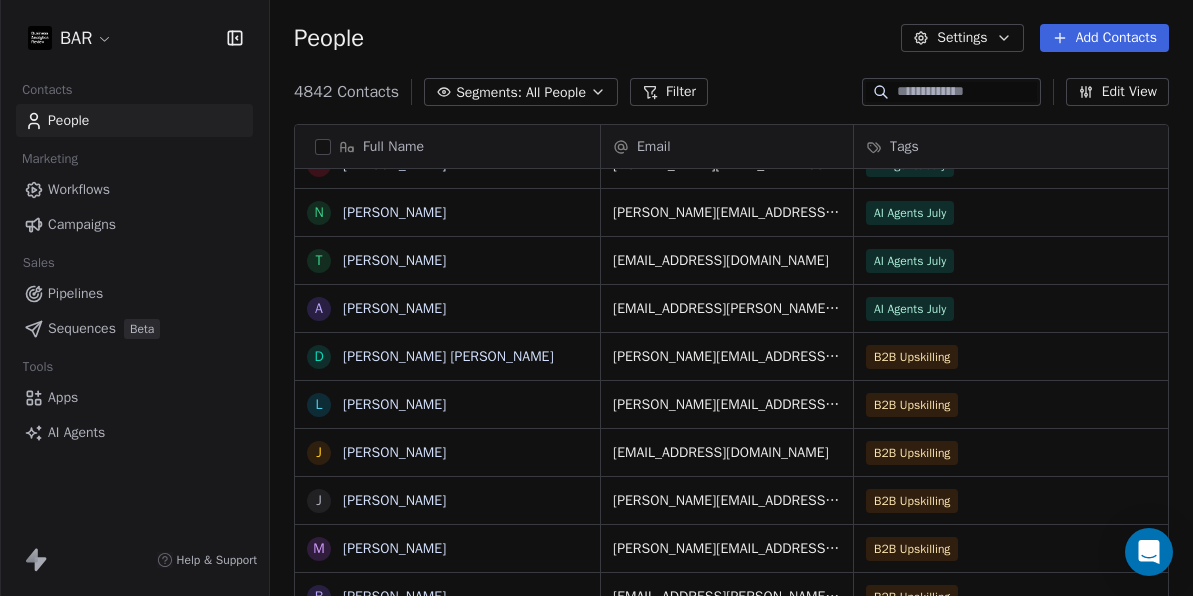 click on "AI Agents July" at bounding box center [910, 309] 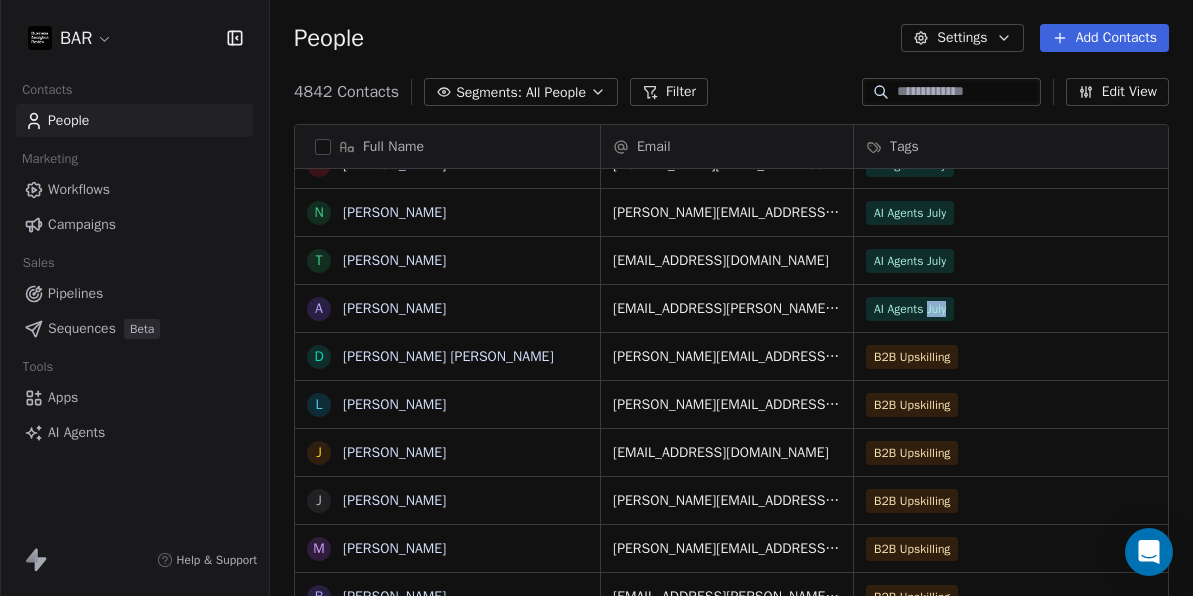 click on "AI Agents July" at bounding box center [910, 309] 